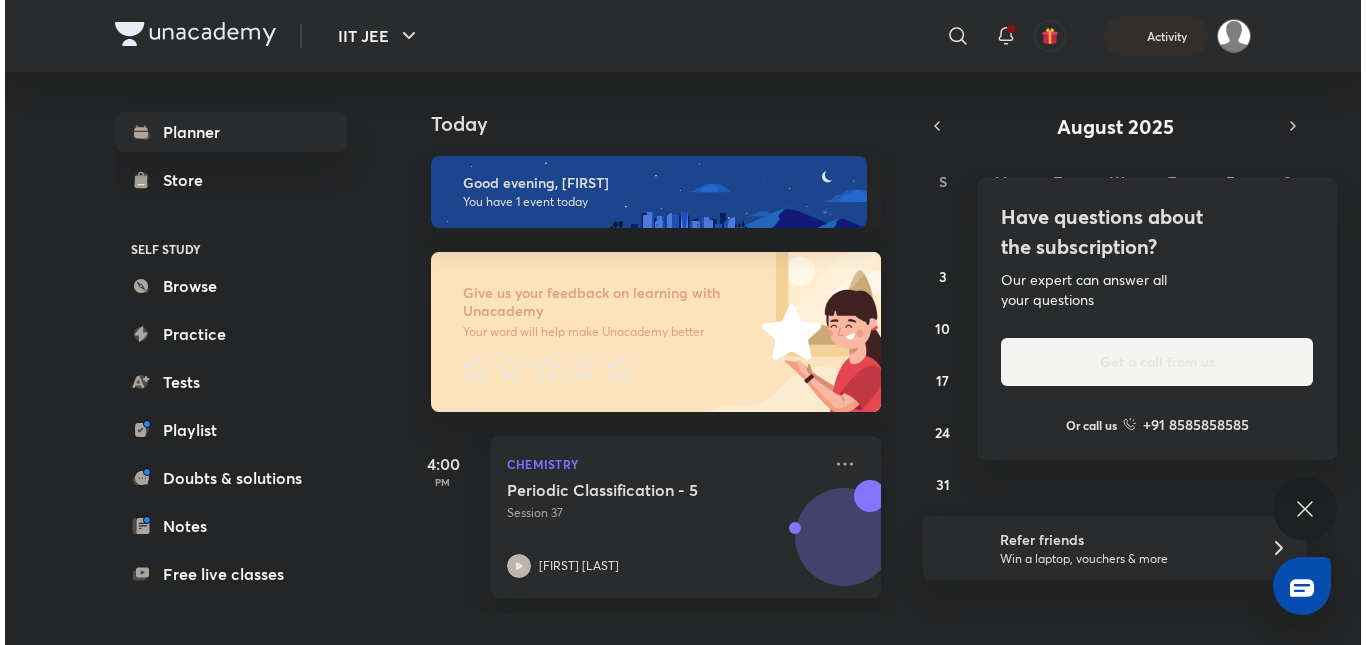 scroll, scrollTop: 0, scrollLeft: 0, axis: both 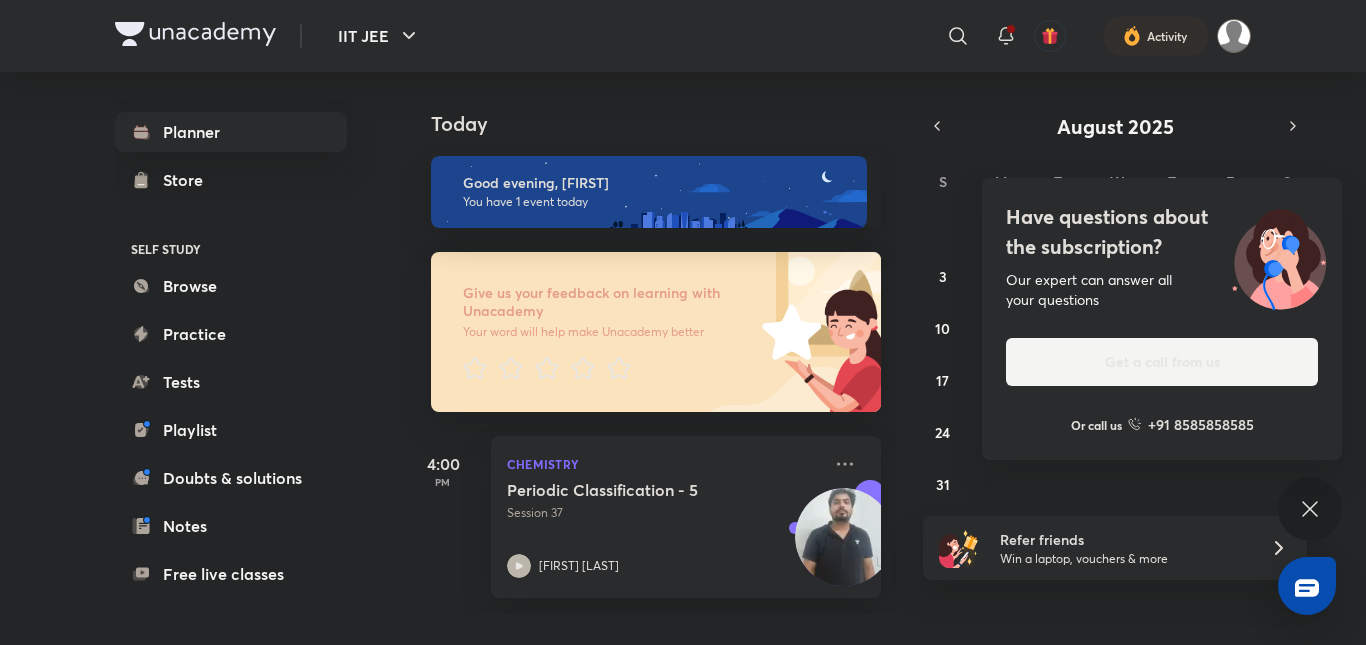 click 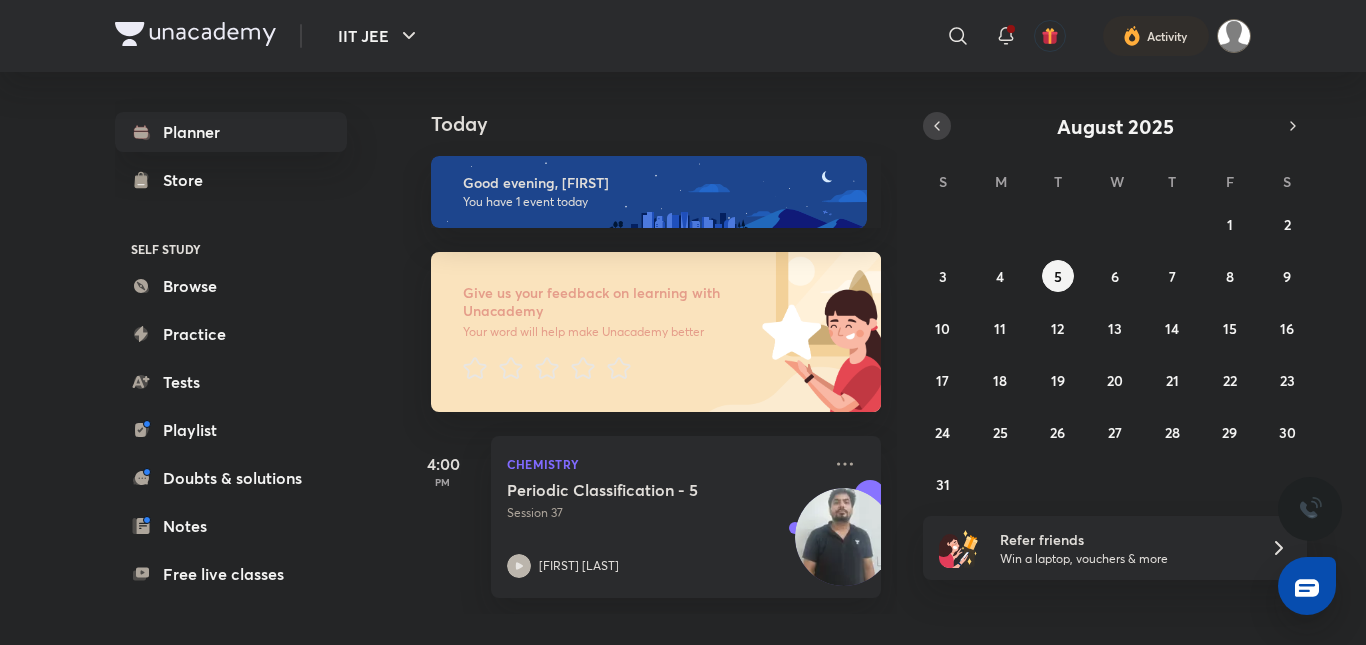 click 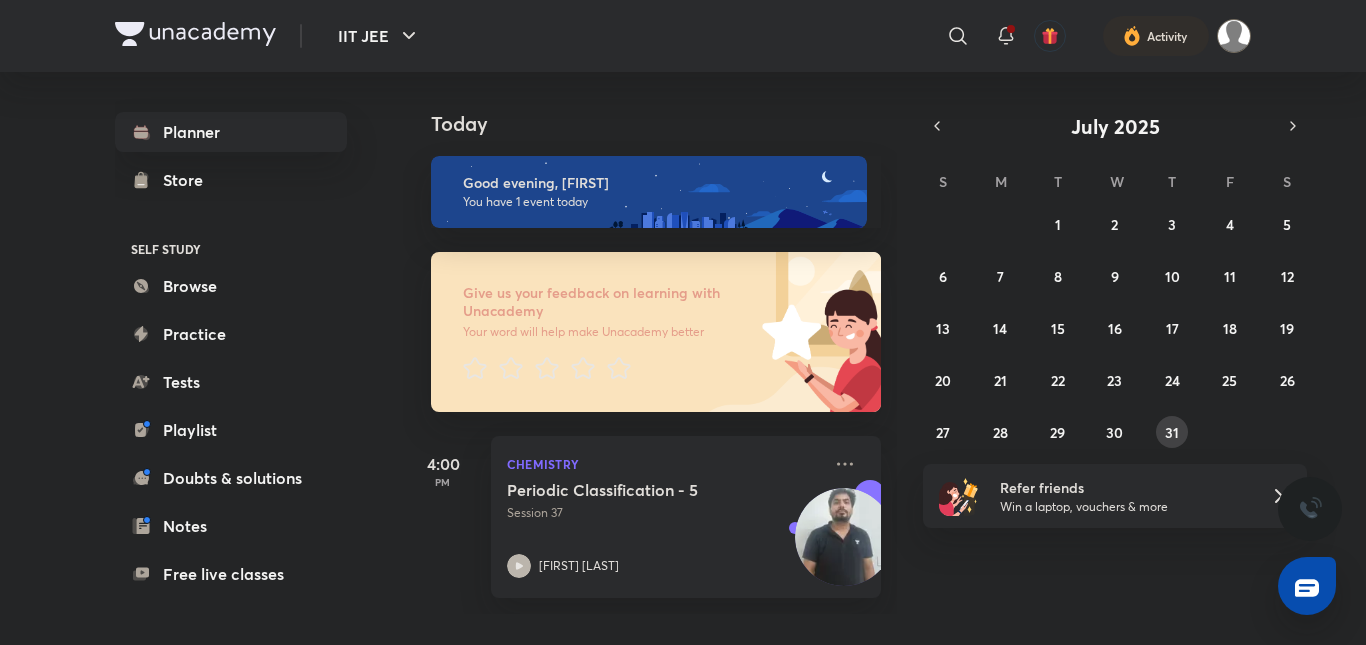 click on "31" at bounding box center (1172, 432) 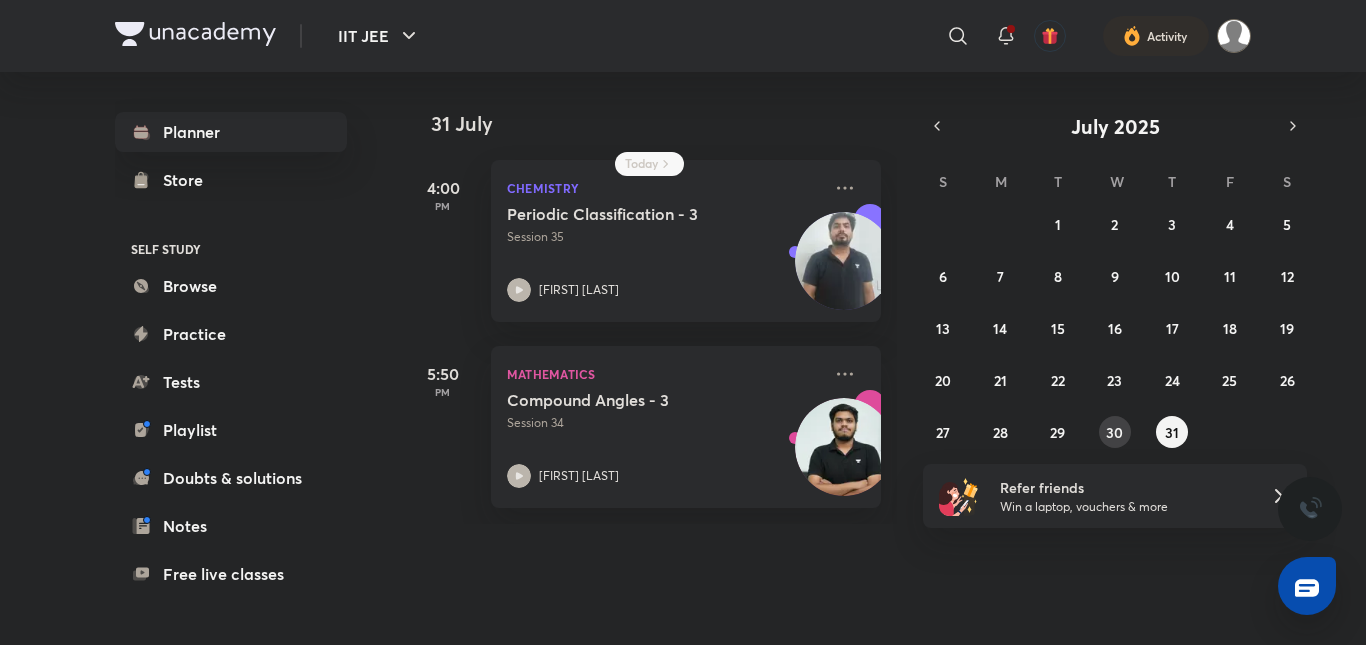 click on "30" at bounding box center [1115, 432] 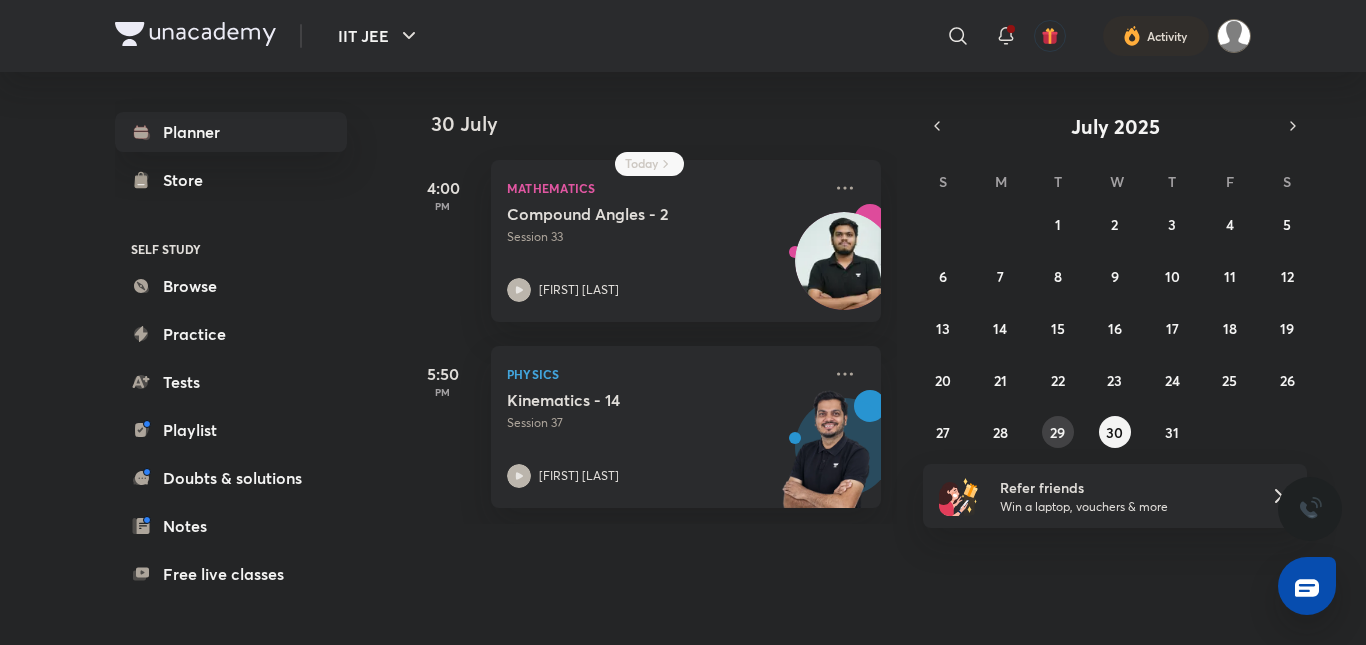 click on "29" at bounding box center (1058, 432) 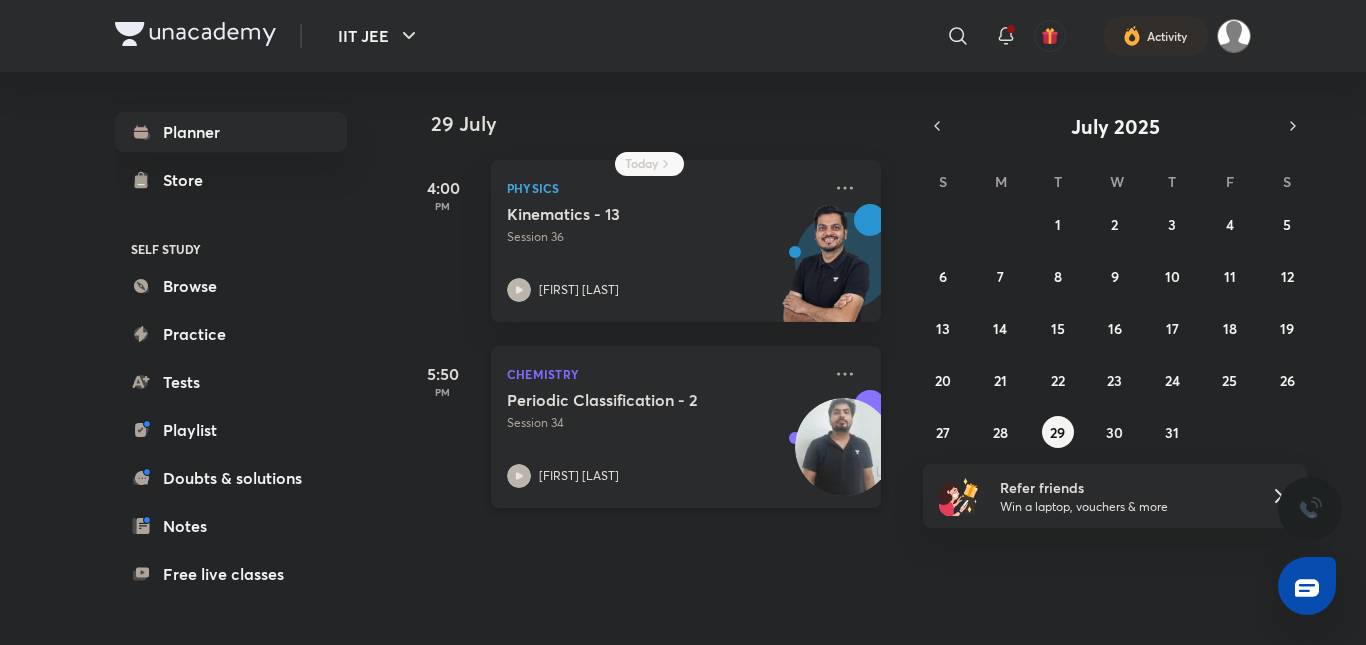 click on "Periodic Classification - 2 Session 34 Prabhat Pandey" at bounding box center [664, 439] 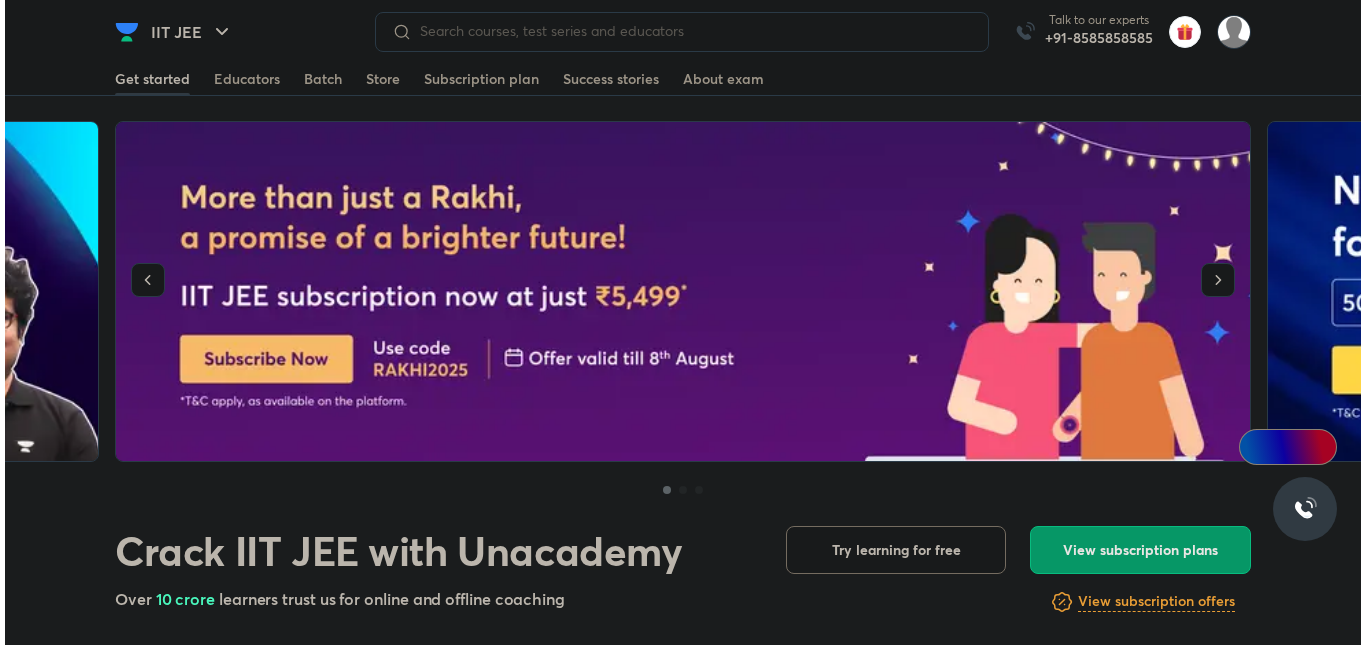 scroll, scrollTop: 0, scrollLeft: 0, axis: both 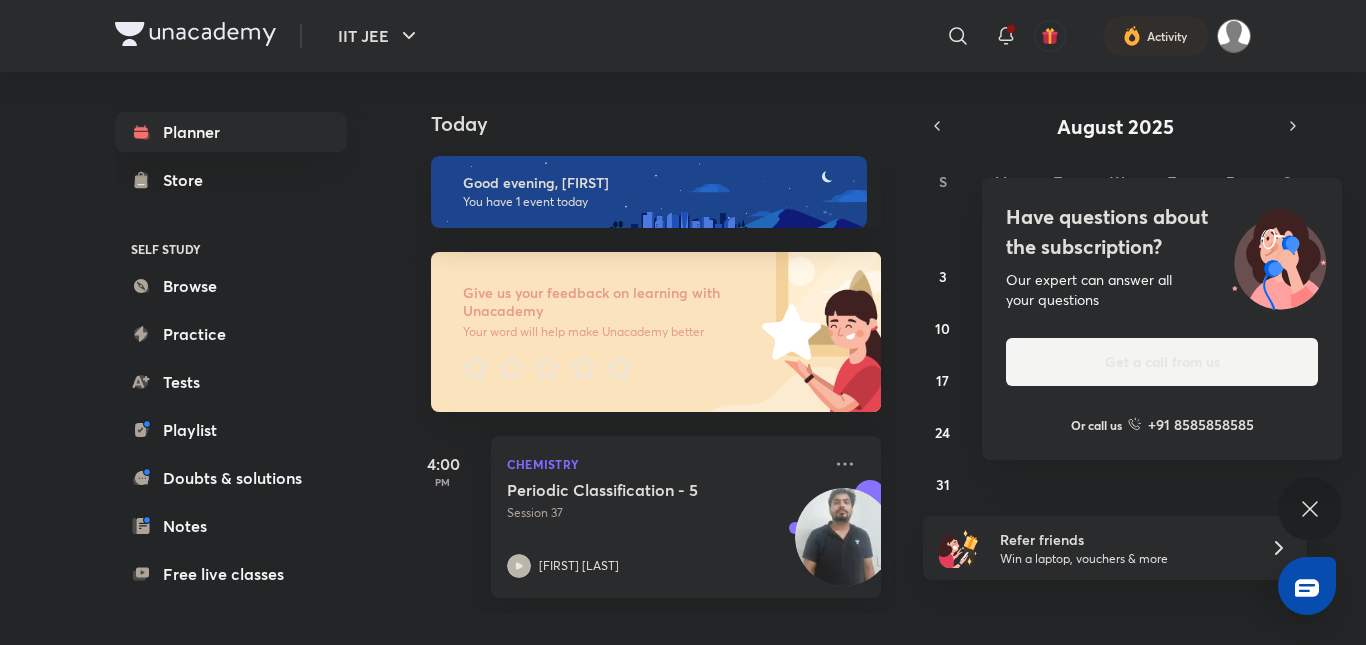 click on "Have questions about the subscription? Our expert can answer all your questions Get a call from us Or call us +91 8585858585" at bounding box center [1310, 509] 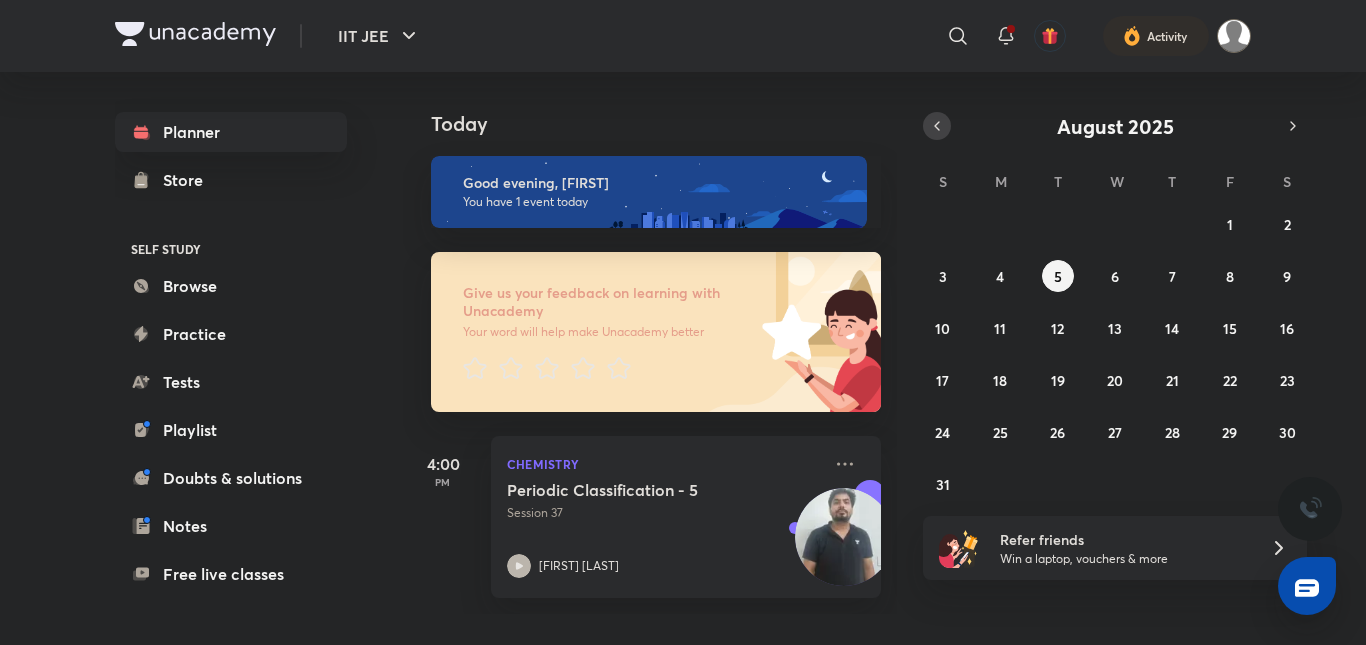 click at bounding box center (937, 126) 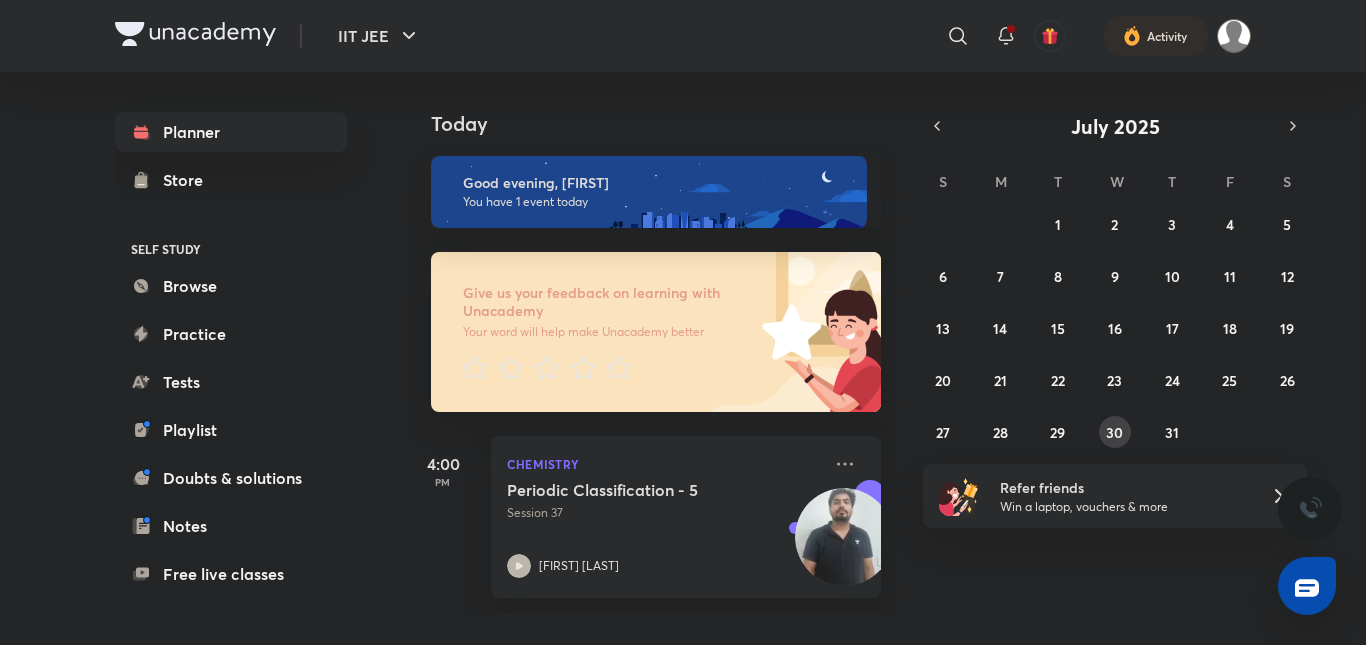 click on "30" at bounding box center [1115, 432] 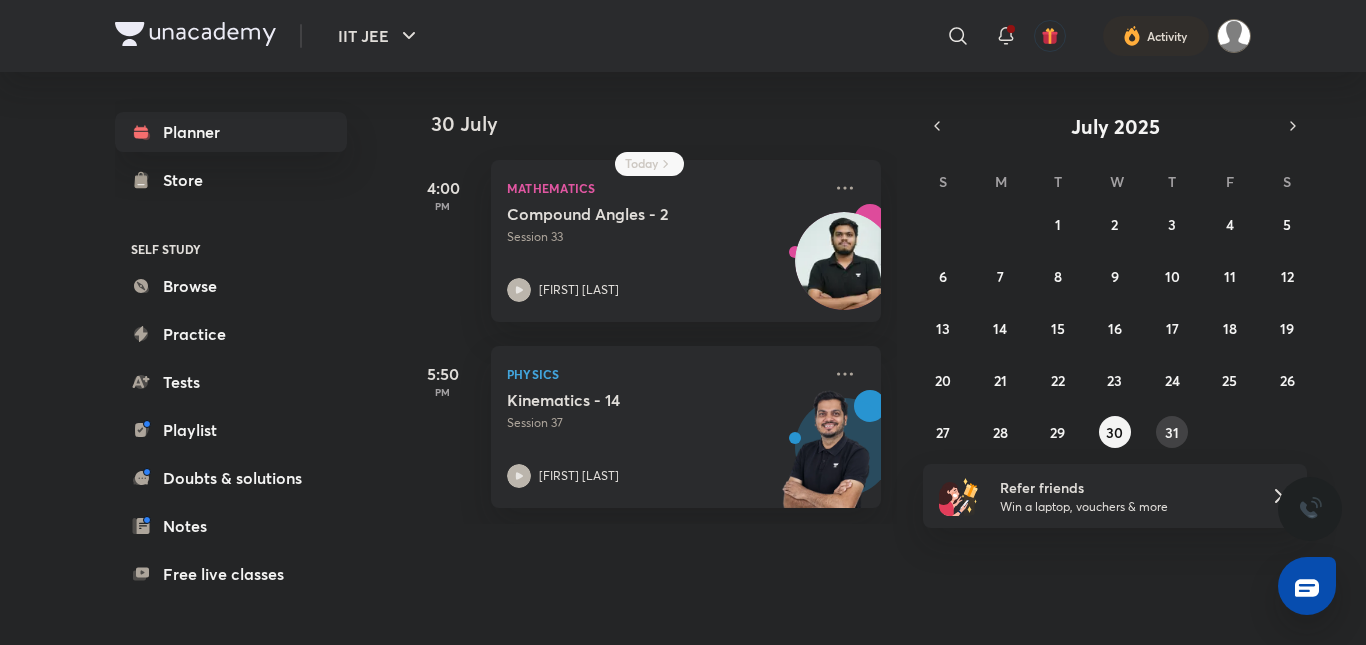 click on "31" at bounding box center (1172, 432) 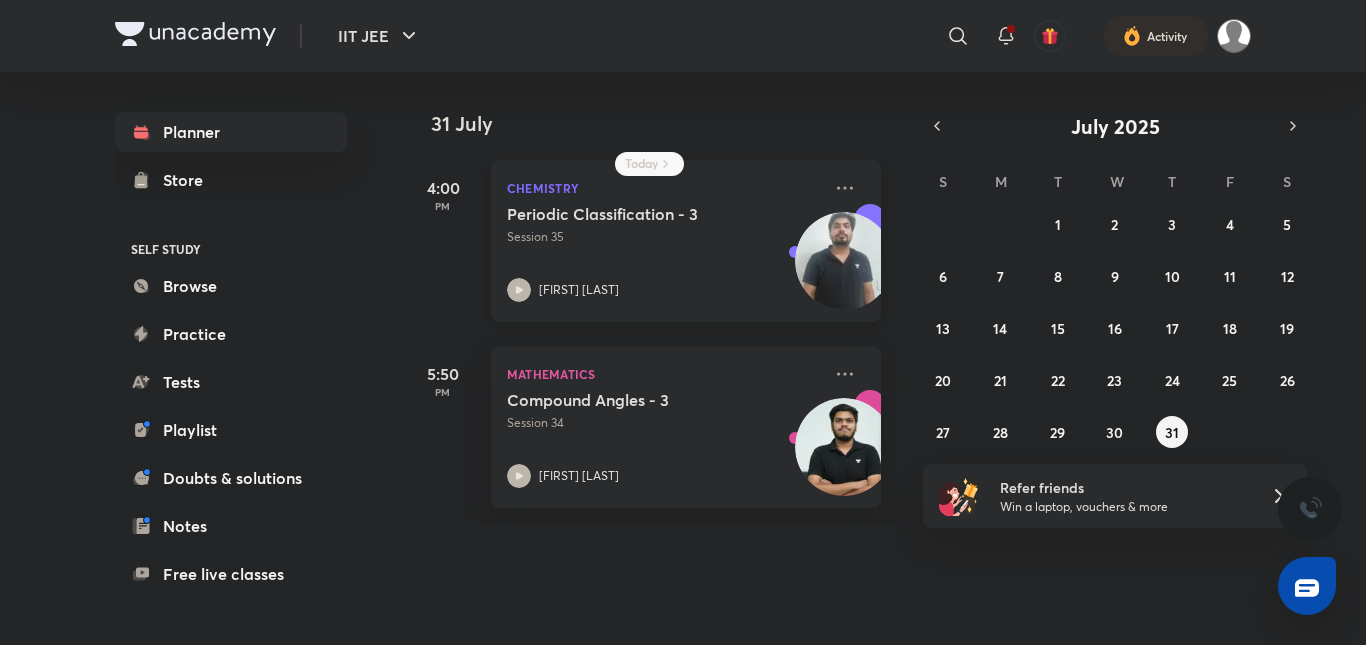 click on "Periodic Classification - 3 Session 35 [FIRST] [LAST]" at bounding box center [664, 253] 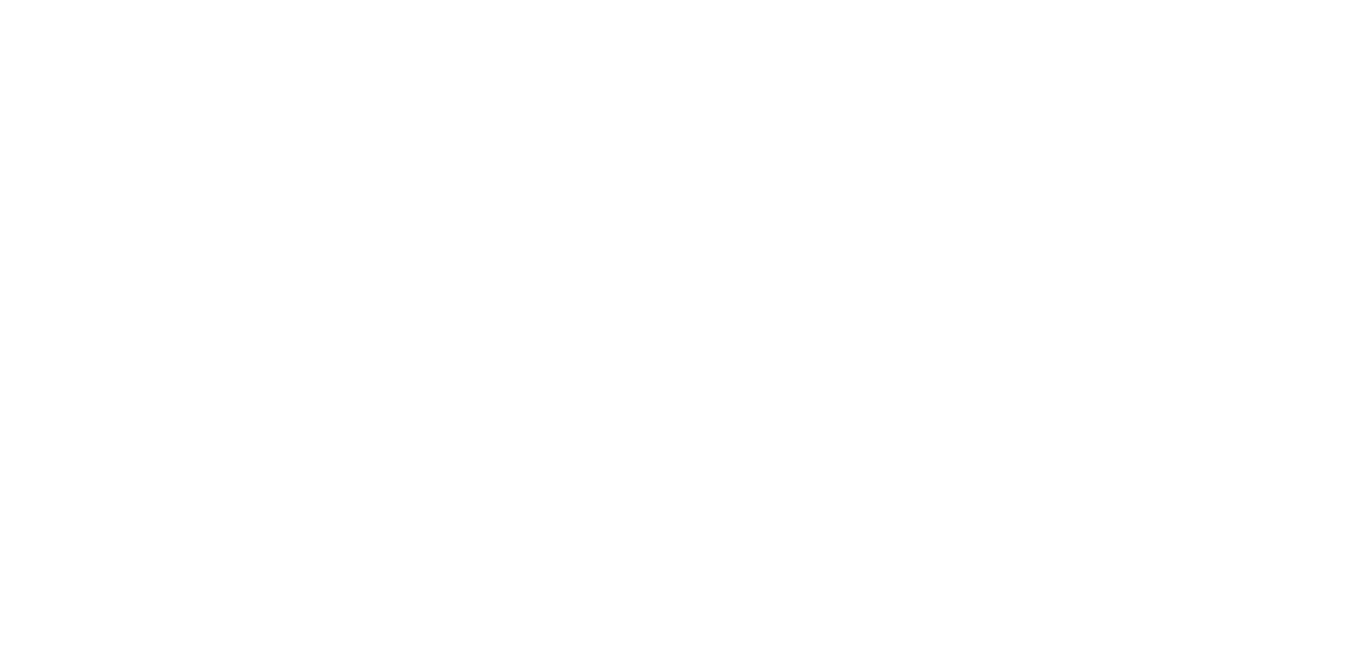 scroll, scrollTop: 0, scrollLeft: 0, axis: both 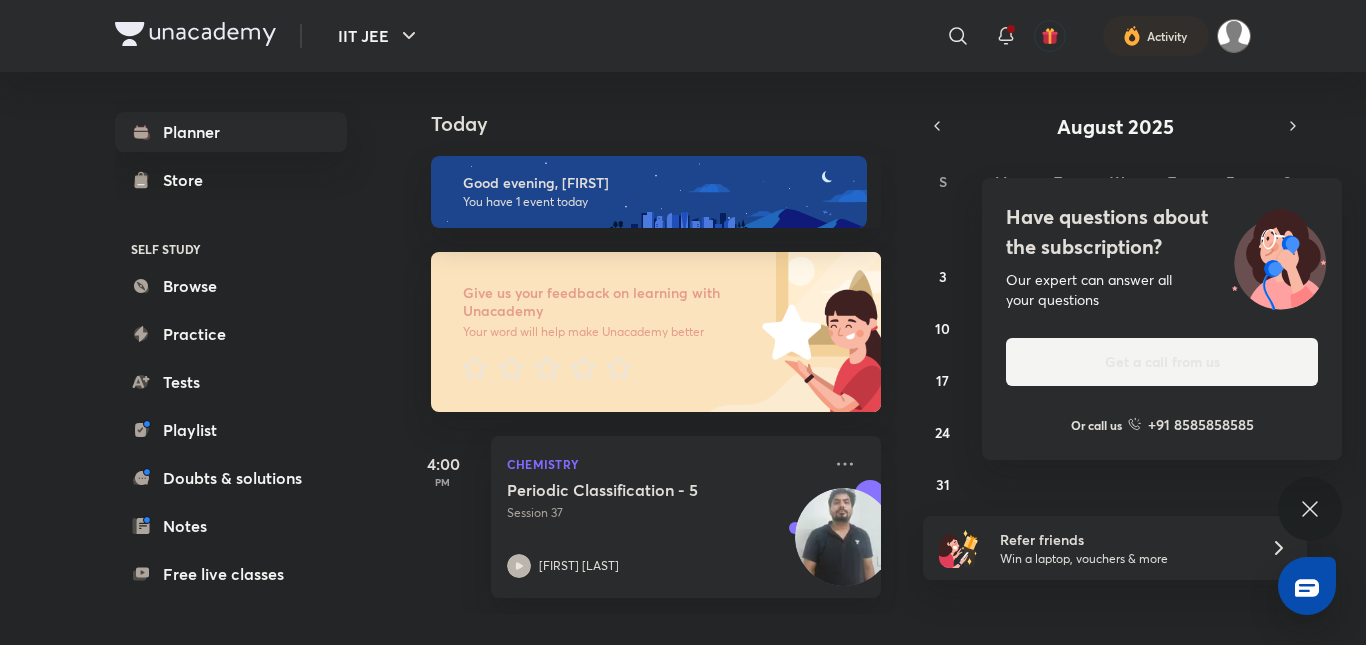 click 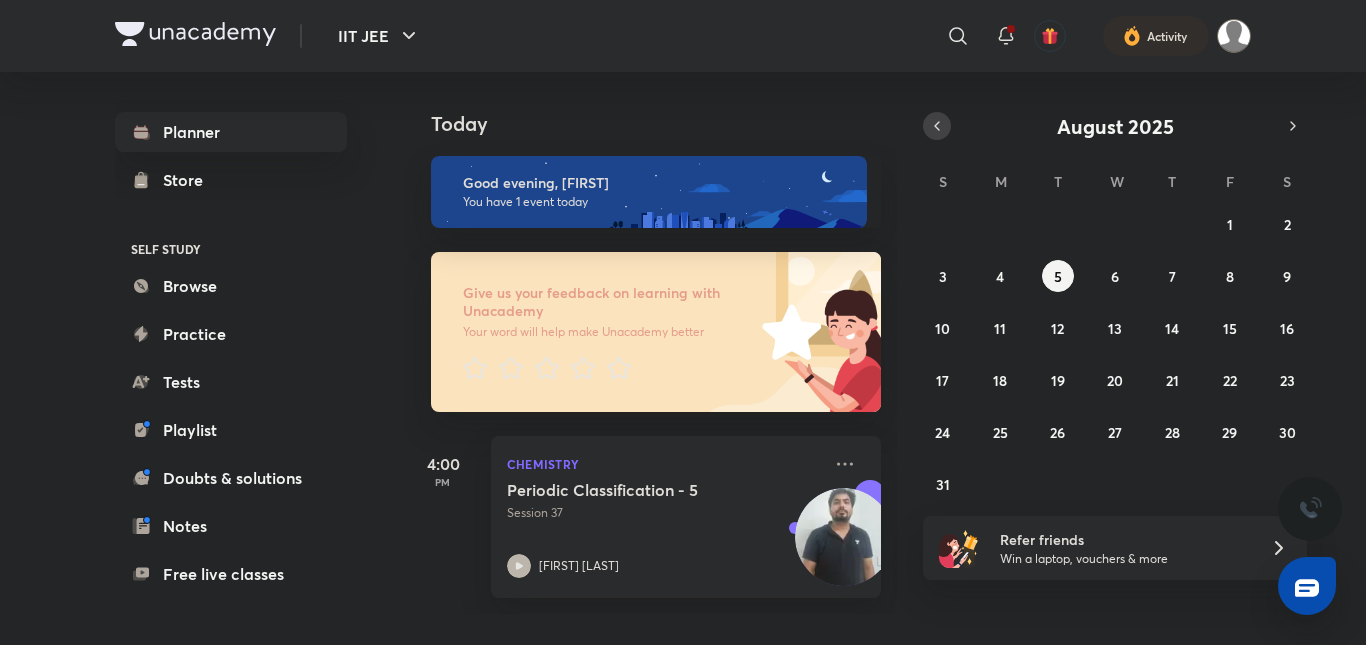 click at bounding box center (937, 126) 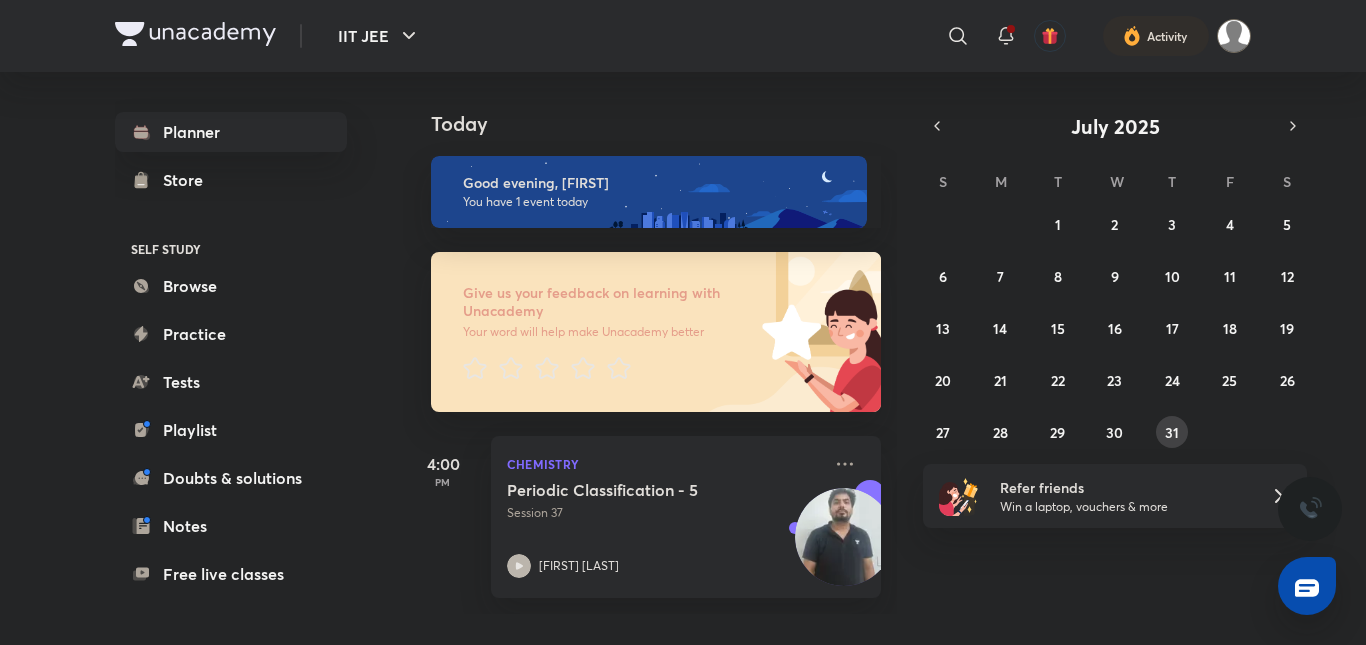 click on "31" at bounding box center [1172, 432] 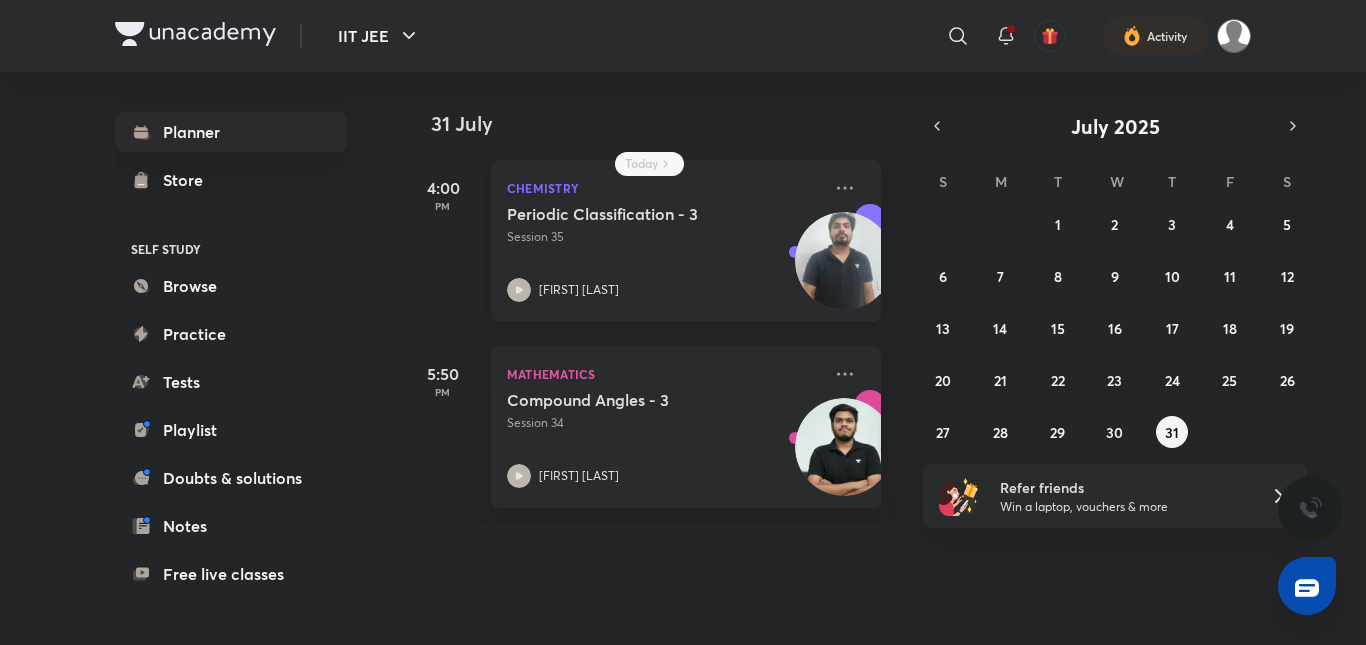 click on "Chemistry Periodic Classification - 3 Session 35 Prabhat Pandey" at bounding box center [686, 241] 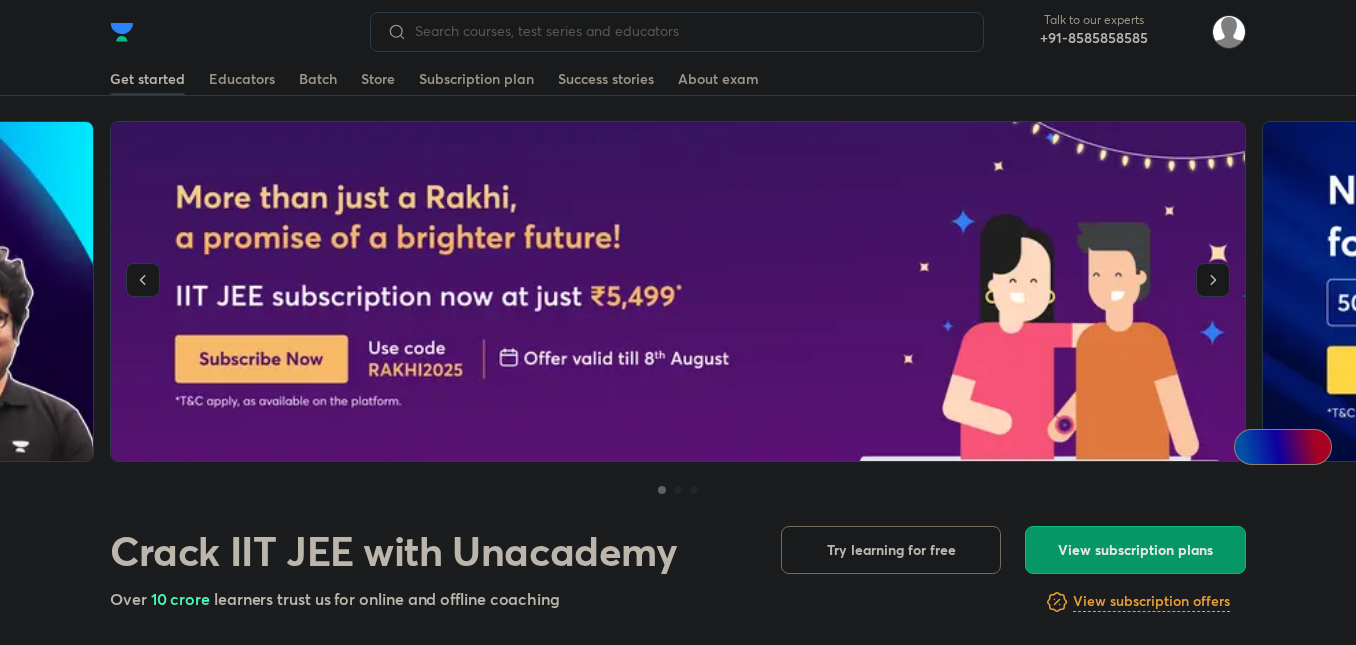 scroll, scrollTop: 0, scrollLeft: 0, axis: both 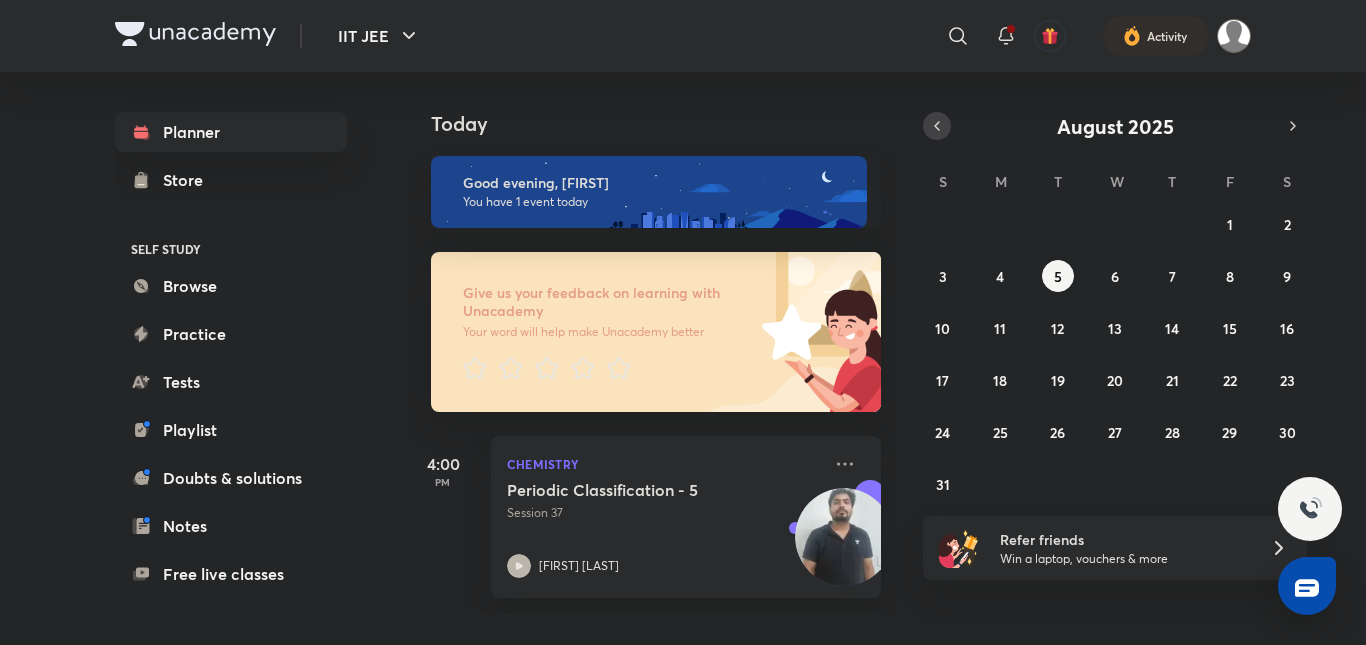 click 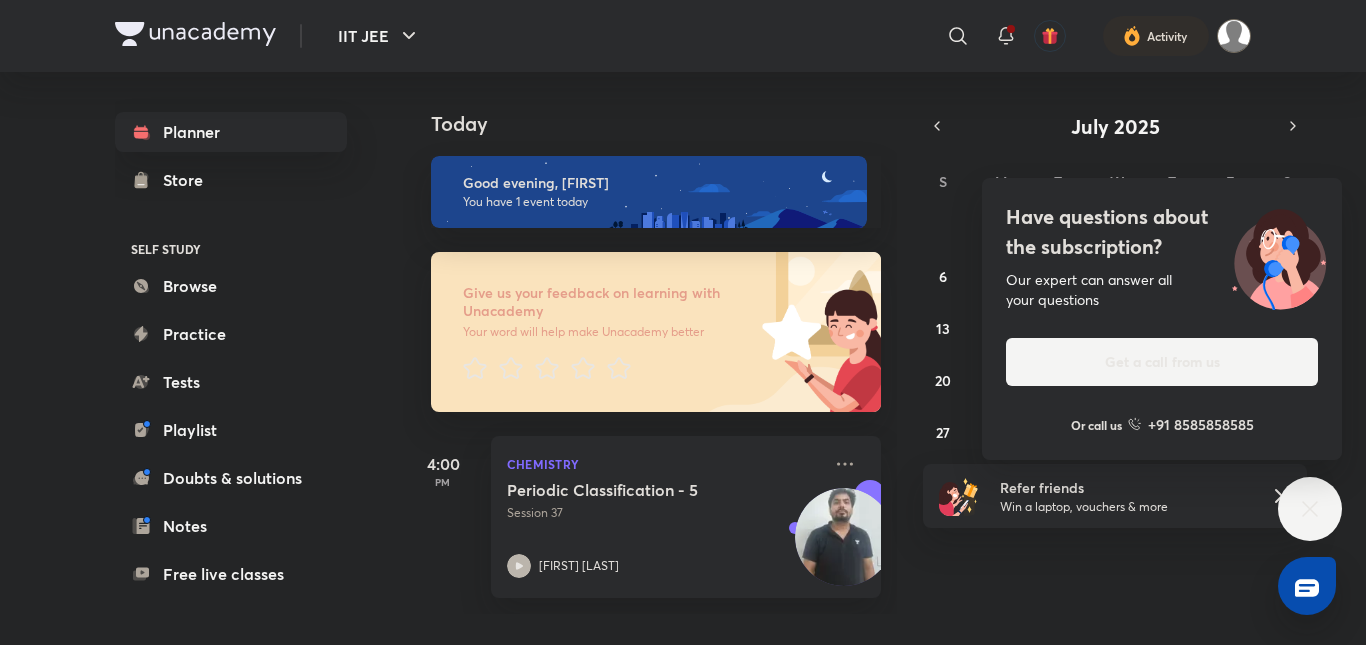 click 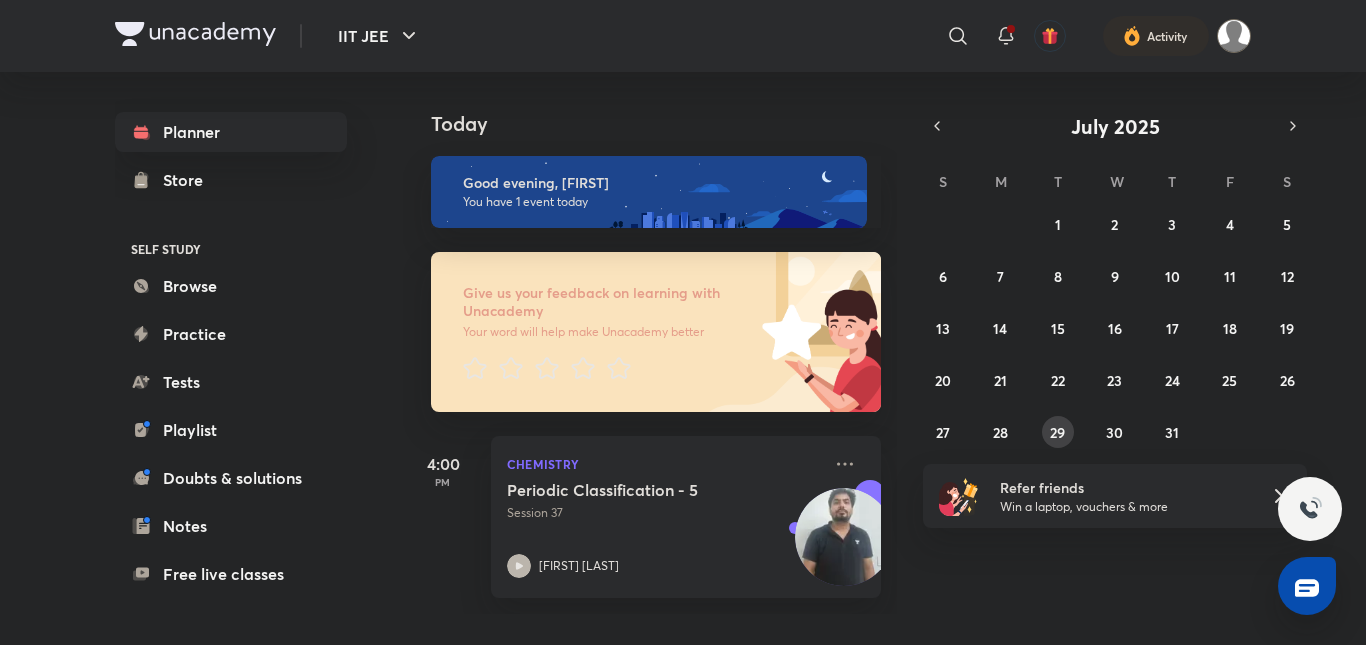 click on "29" at bounding box center [1058, 432] 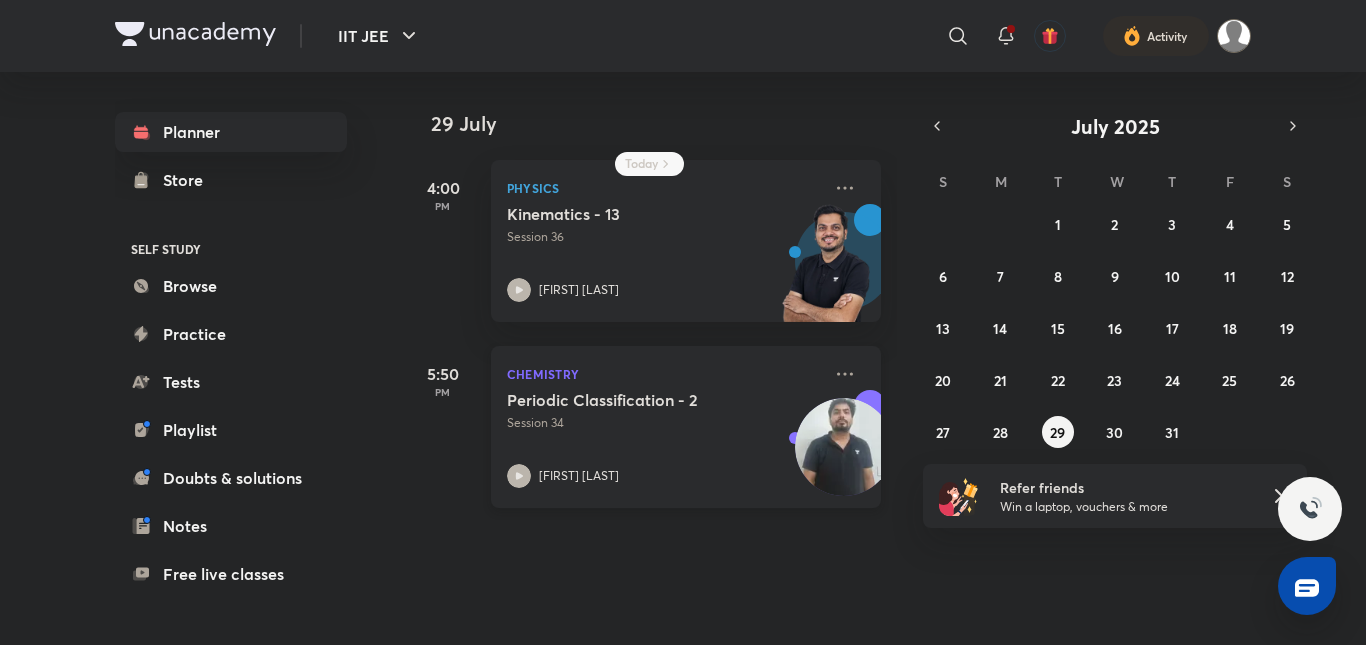 click on "[FIRST] [LAST]" at bounding box center (664, 476) 